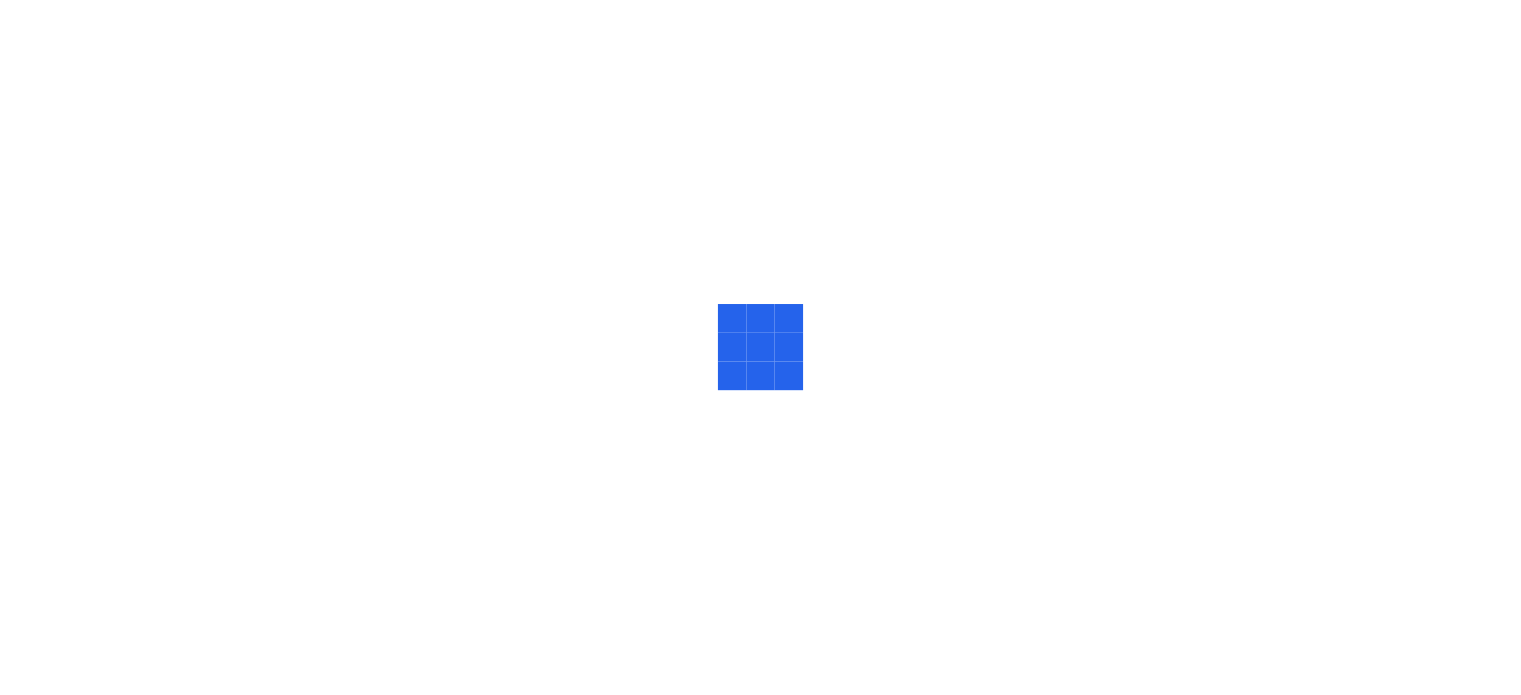 scroll, scrollTop: 0, scrollLeft: 0, axis: both 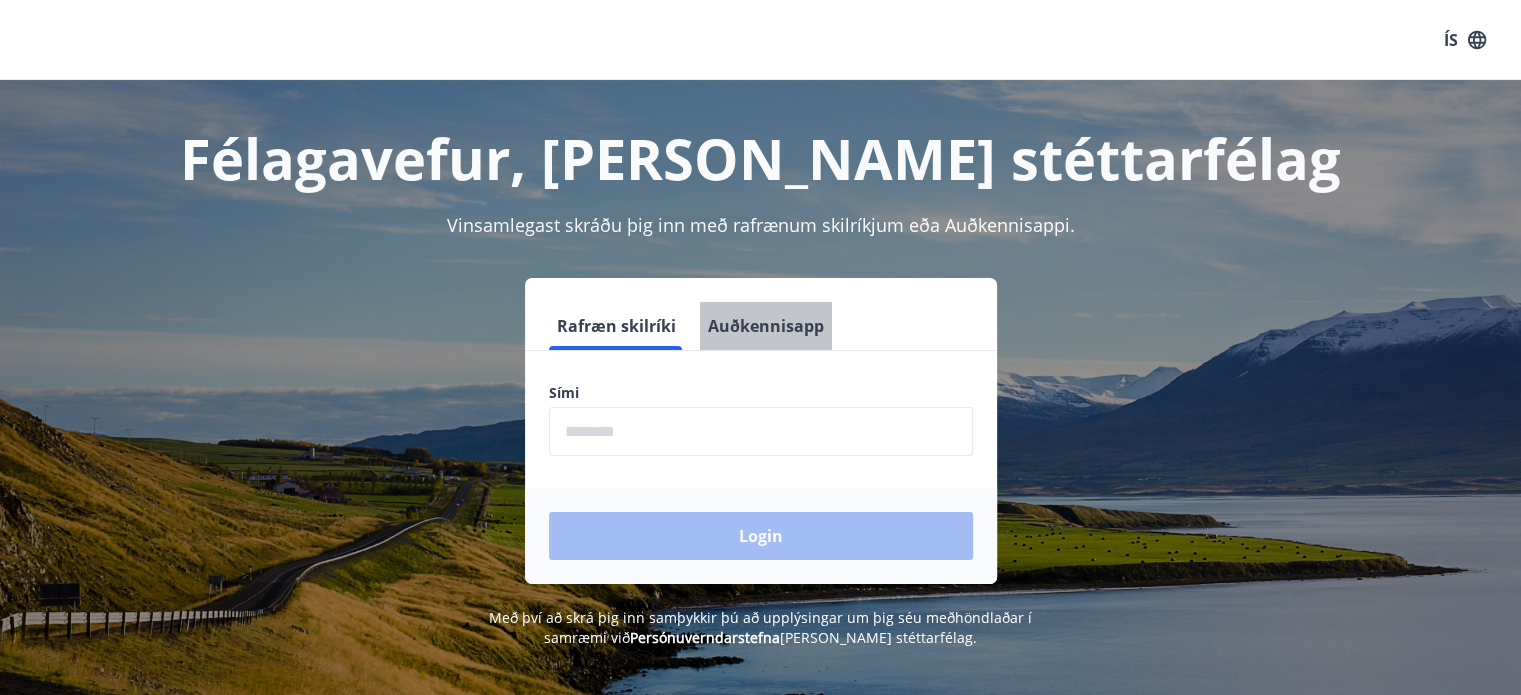click on "Auðkennisapp" at bounding box center [766, 326] 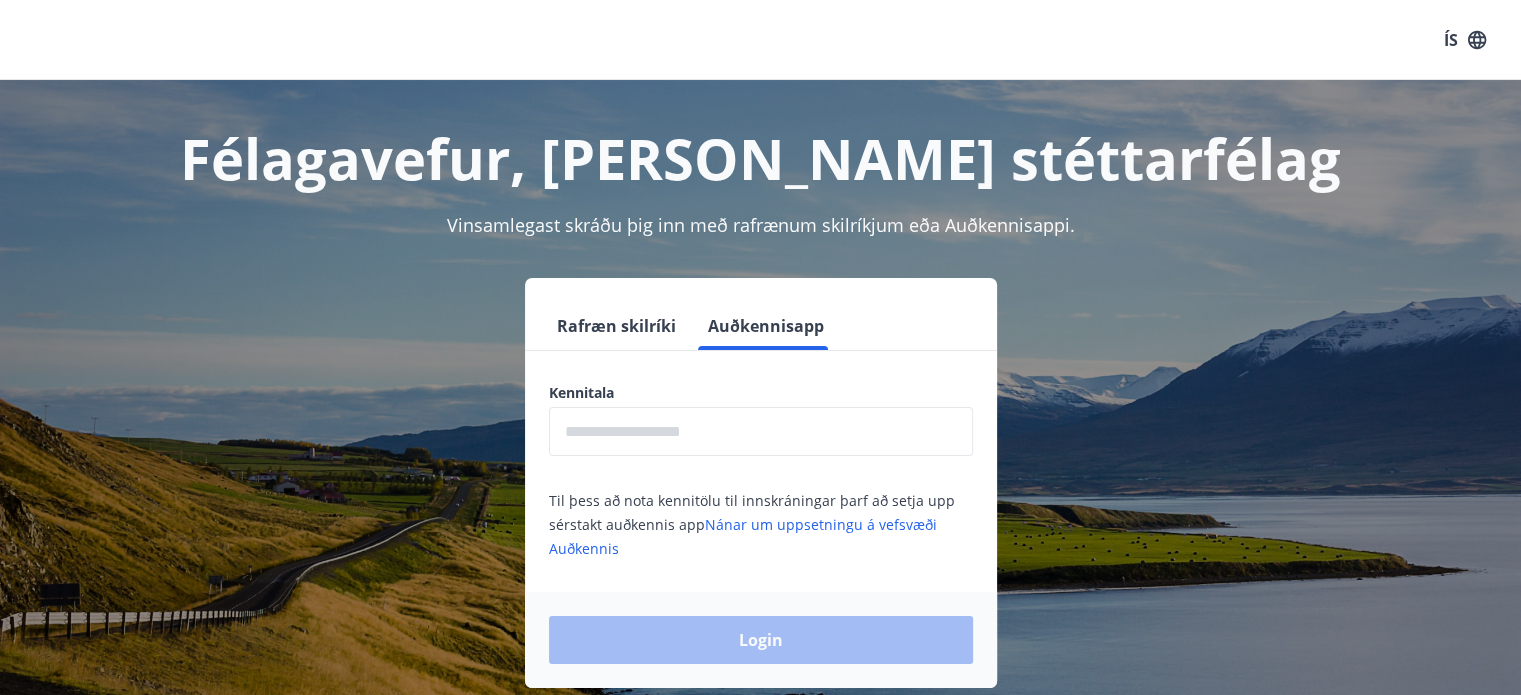 click at bounding box center (761, 431) 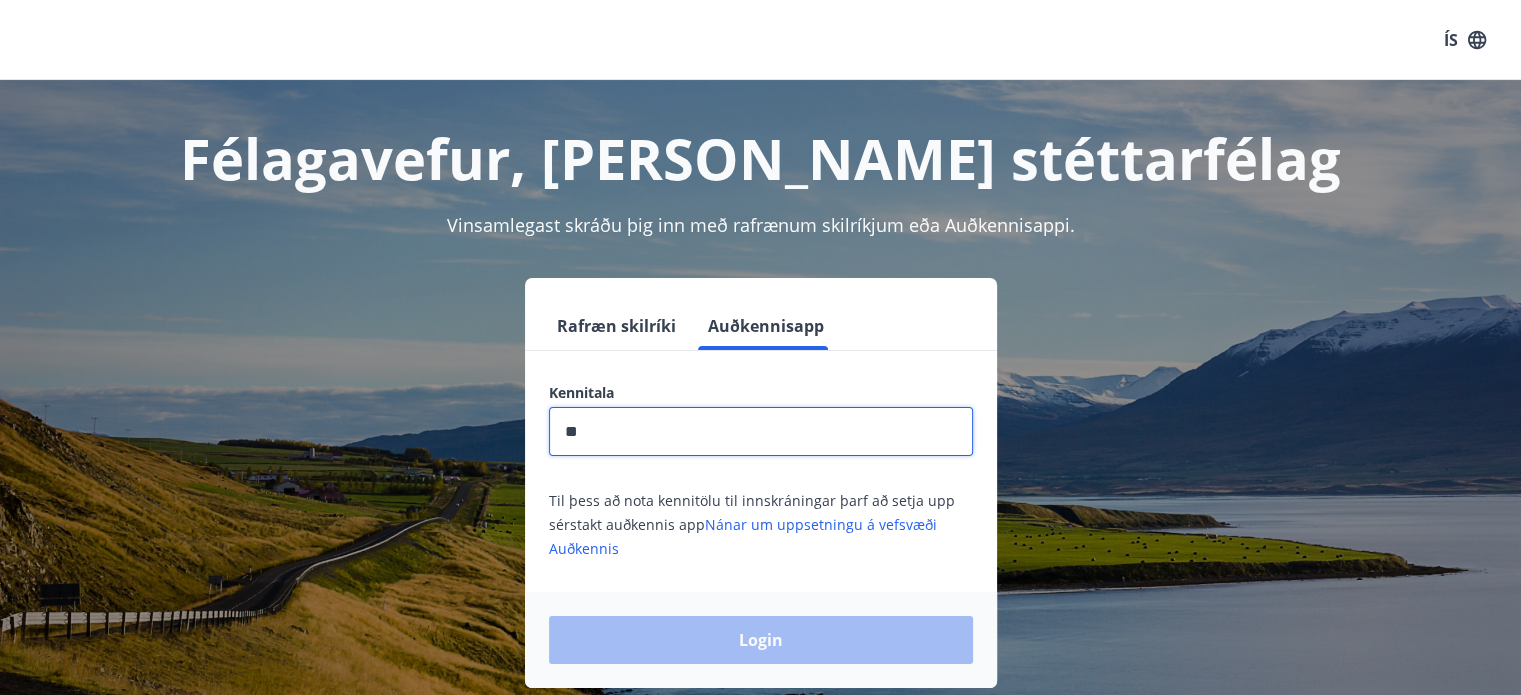 type on "**********" 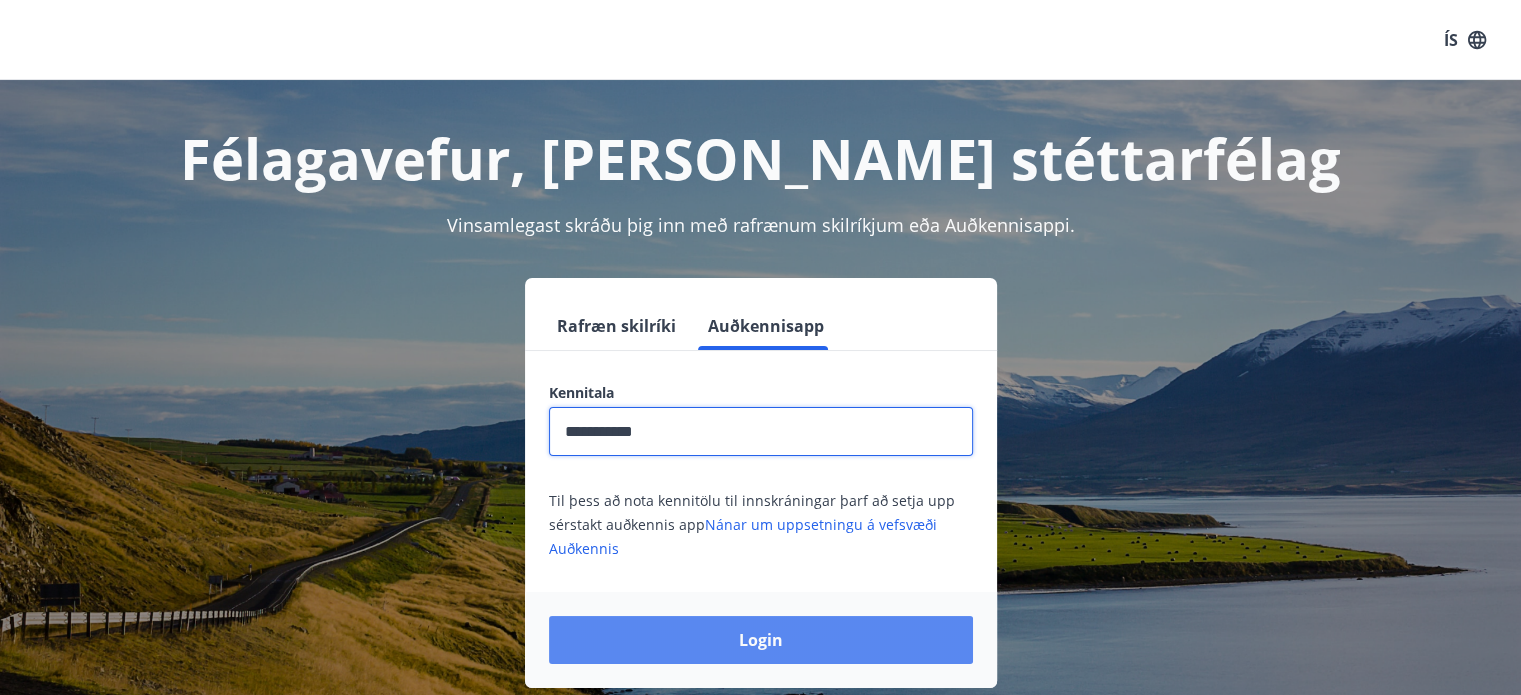 click on "Login" at bounding box center [761, 640] 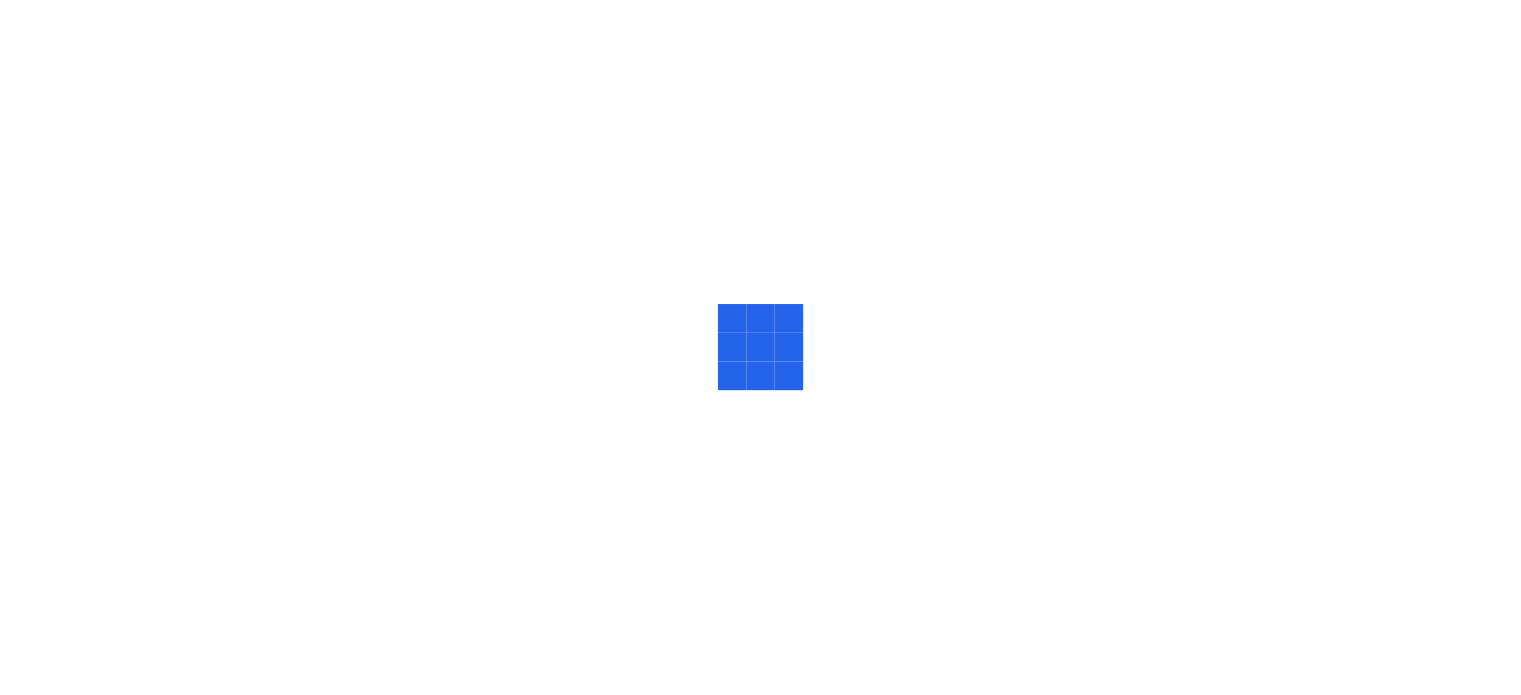 scroll, scrollTop: 0, scrollLeft: 0, axis: both 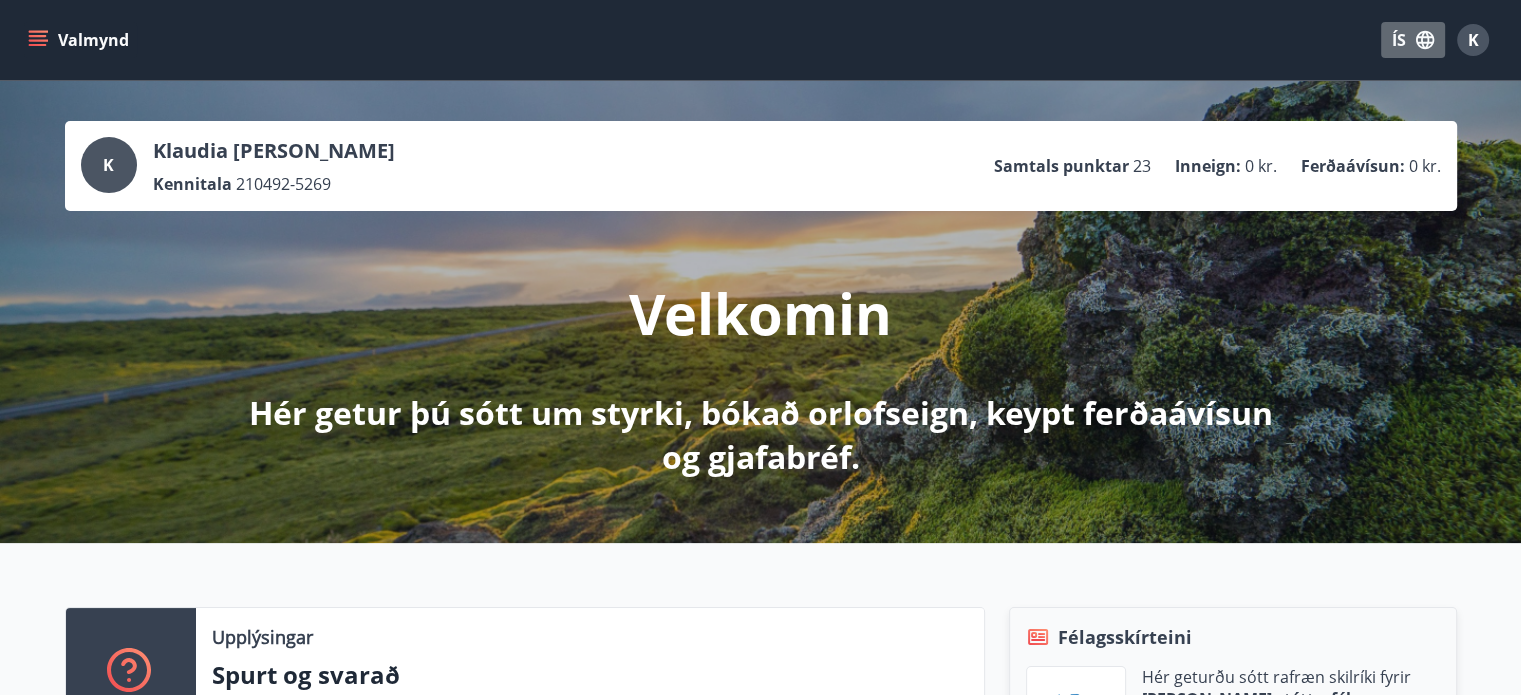 click on "ÍS" at bounding box center [1413, 40] 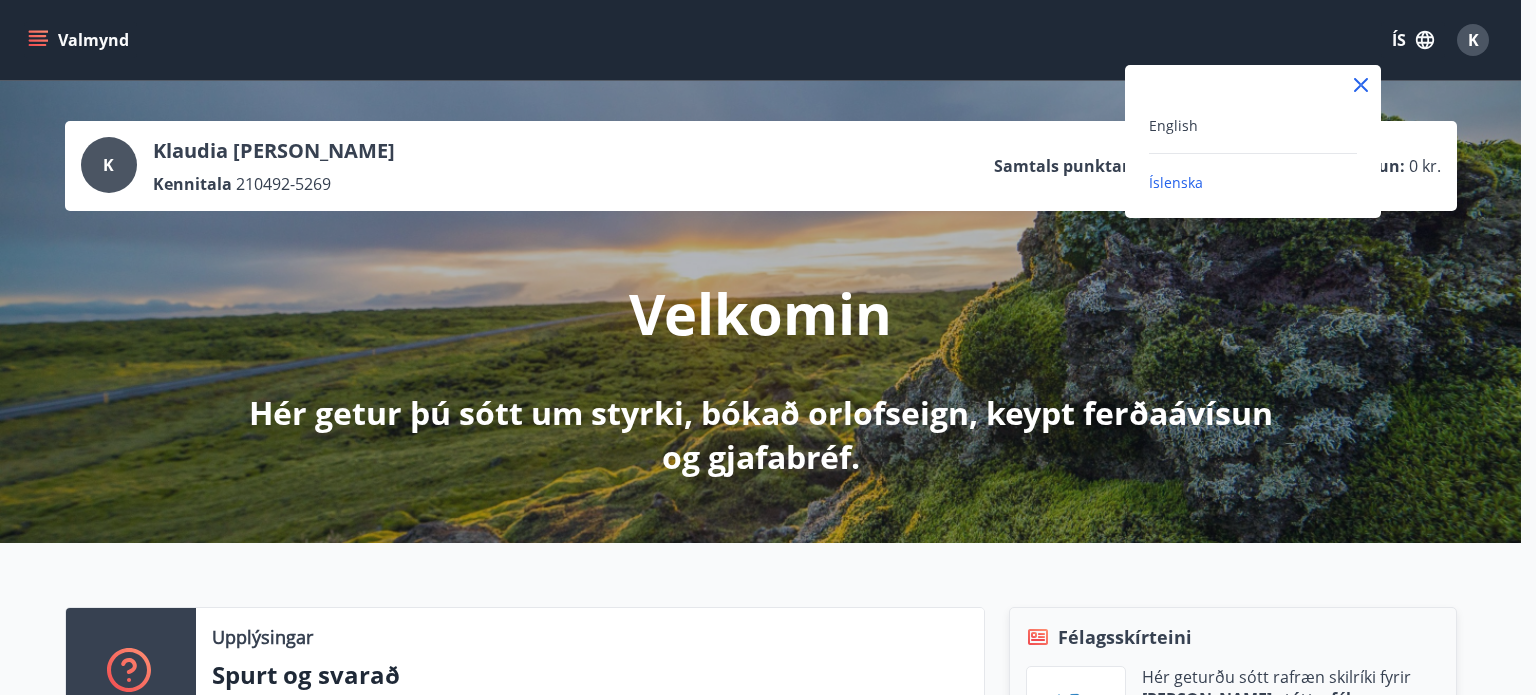 click on "Íslenska" at bounding box center [1176, 182] 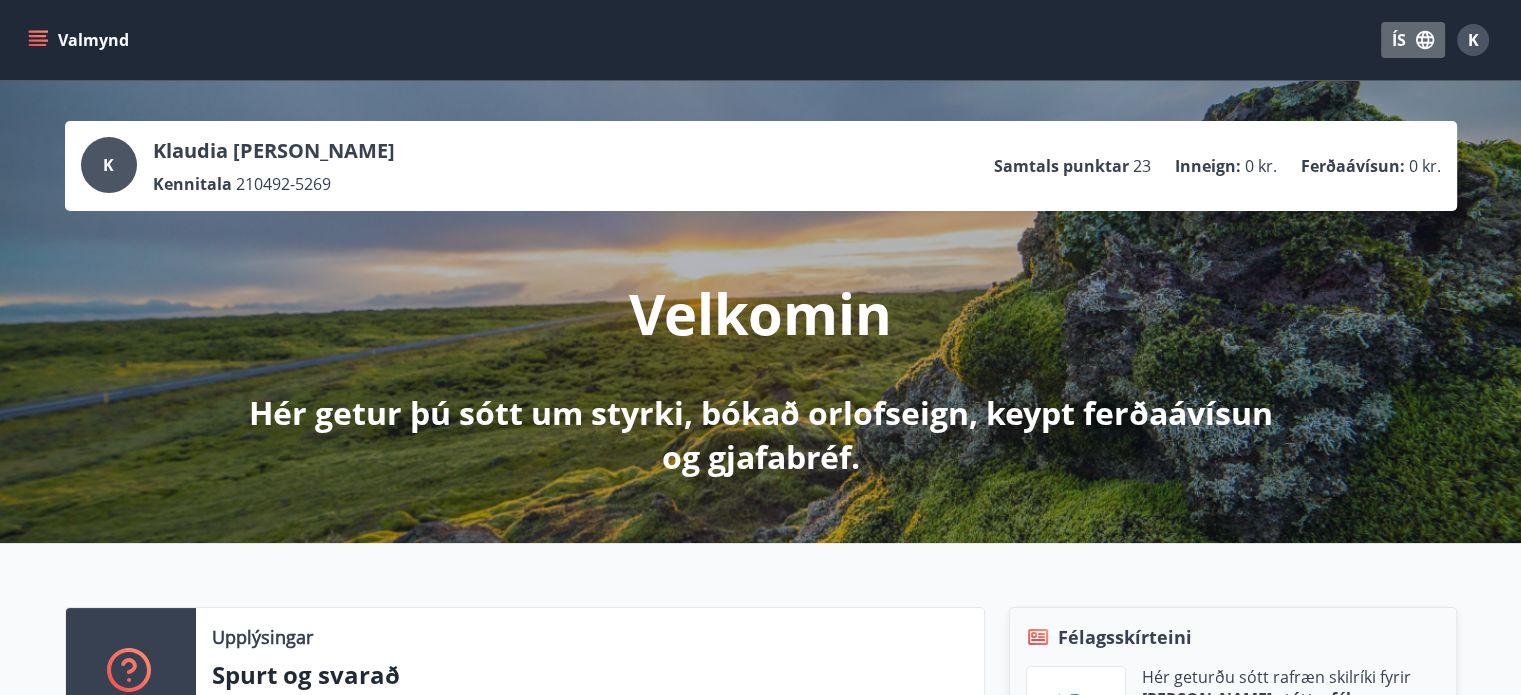 click on "ÍS" at bounding box center [1413, 40] 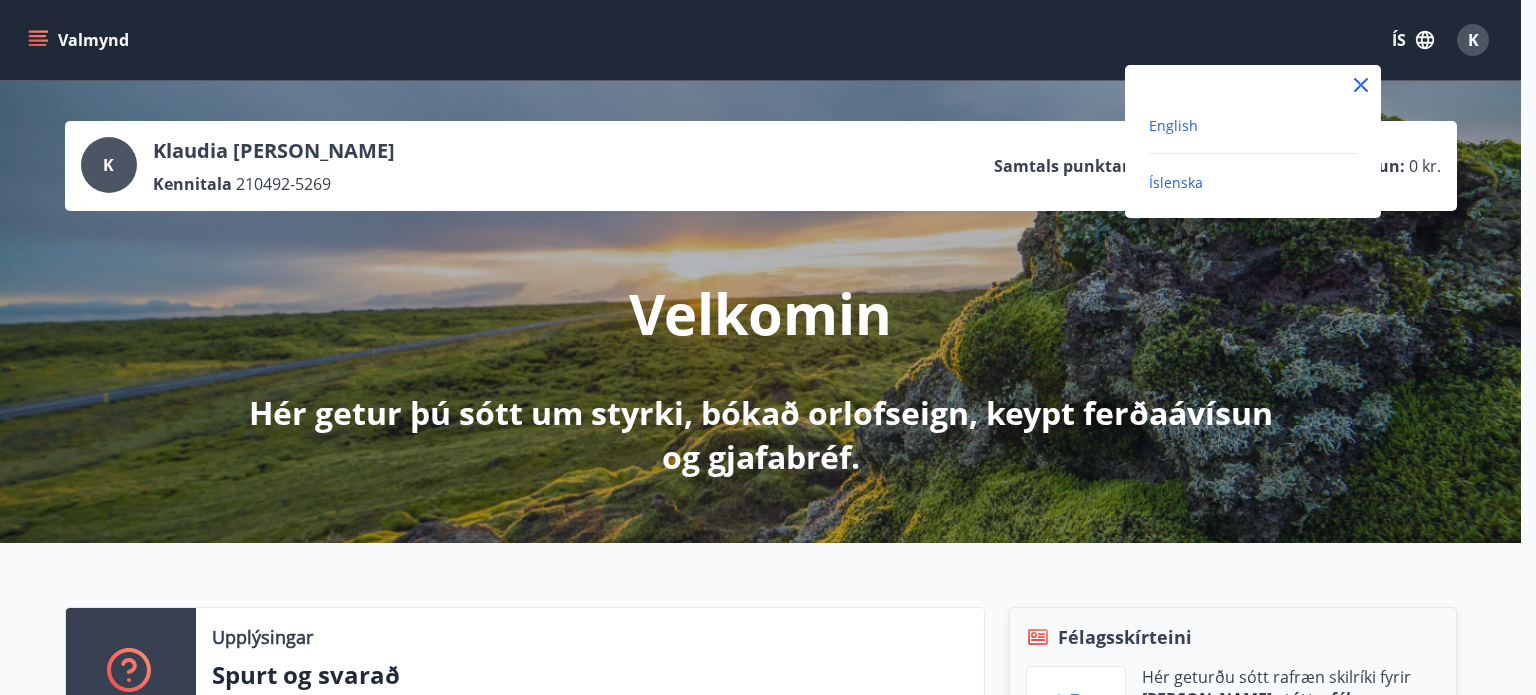 click on "English" at bounding box center [1173, 125] 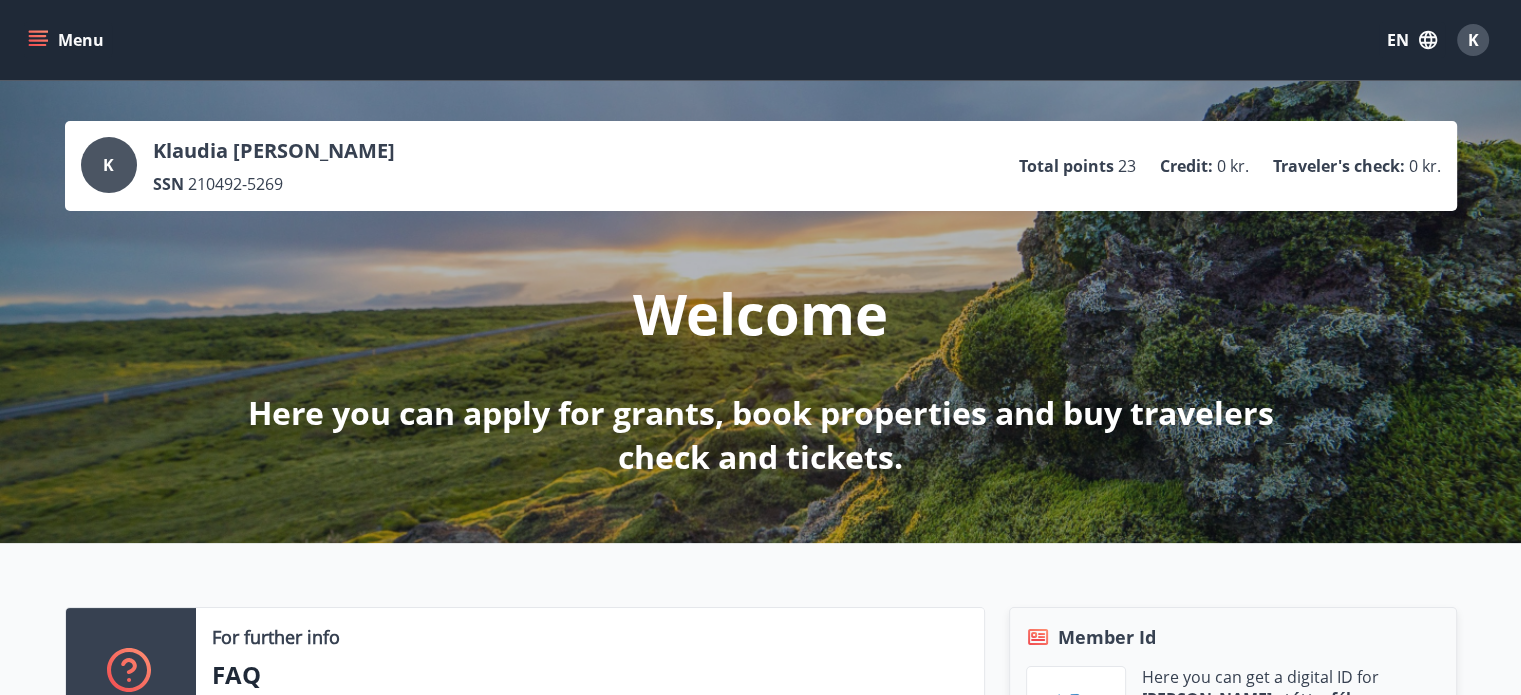 drag, startPoint x: 79, startPoint y: 59, endPoint x: 65, endPoint y: 32, distance: 30.413813 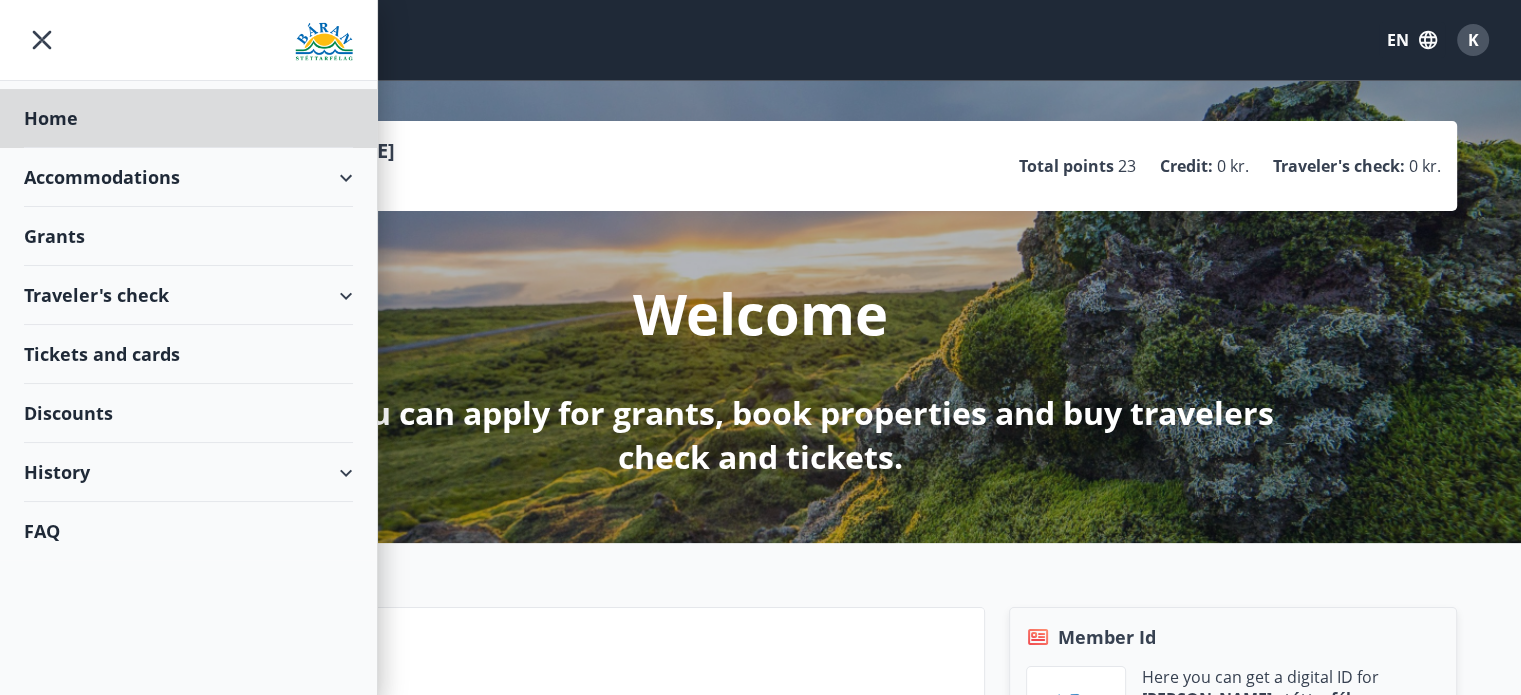 click on "Grants" at bounding box center (188, 118) 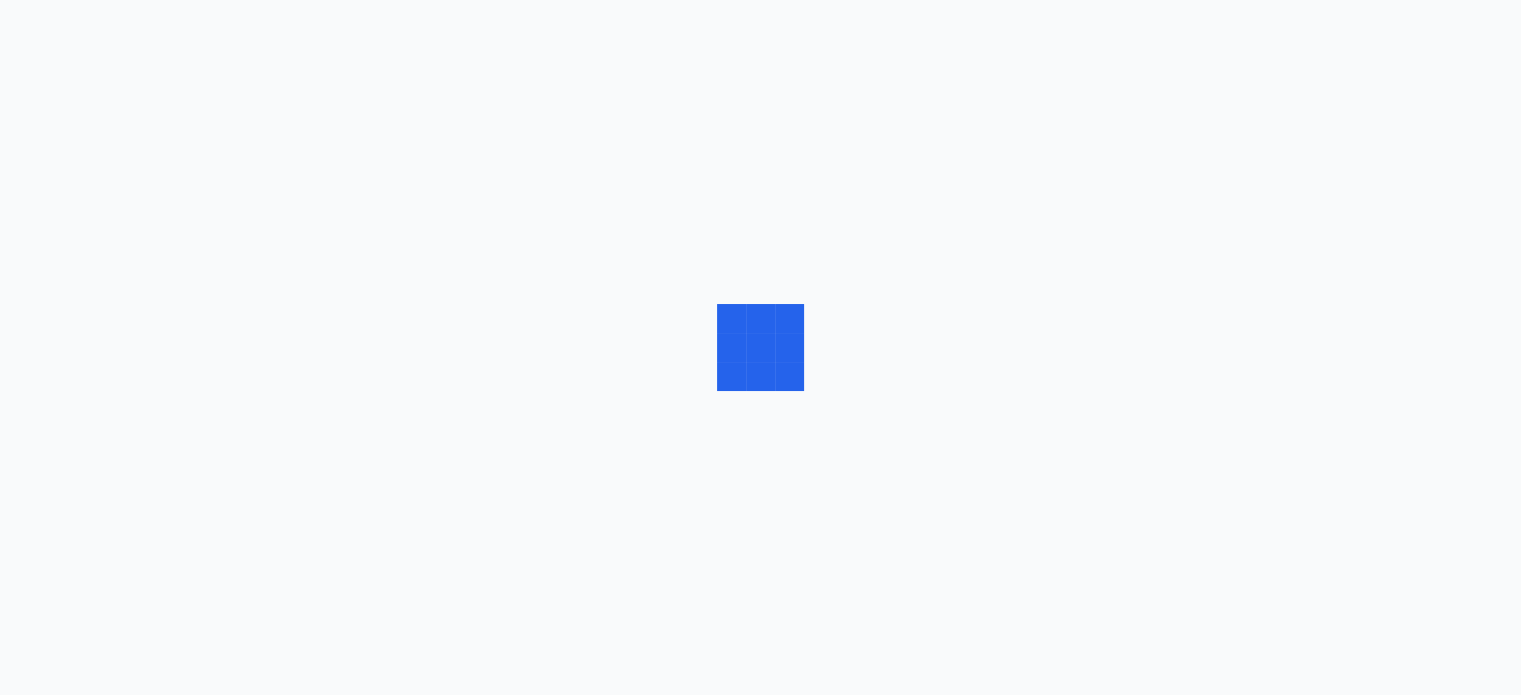 scroll, scrollTop: 0, scrollLeft: 0, axis: both 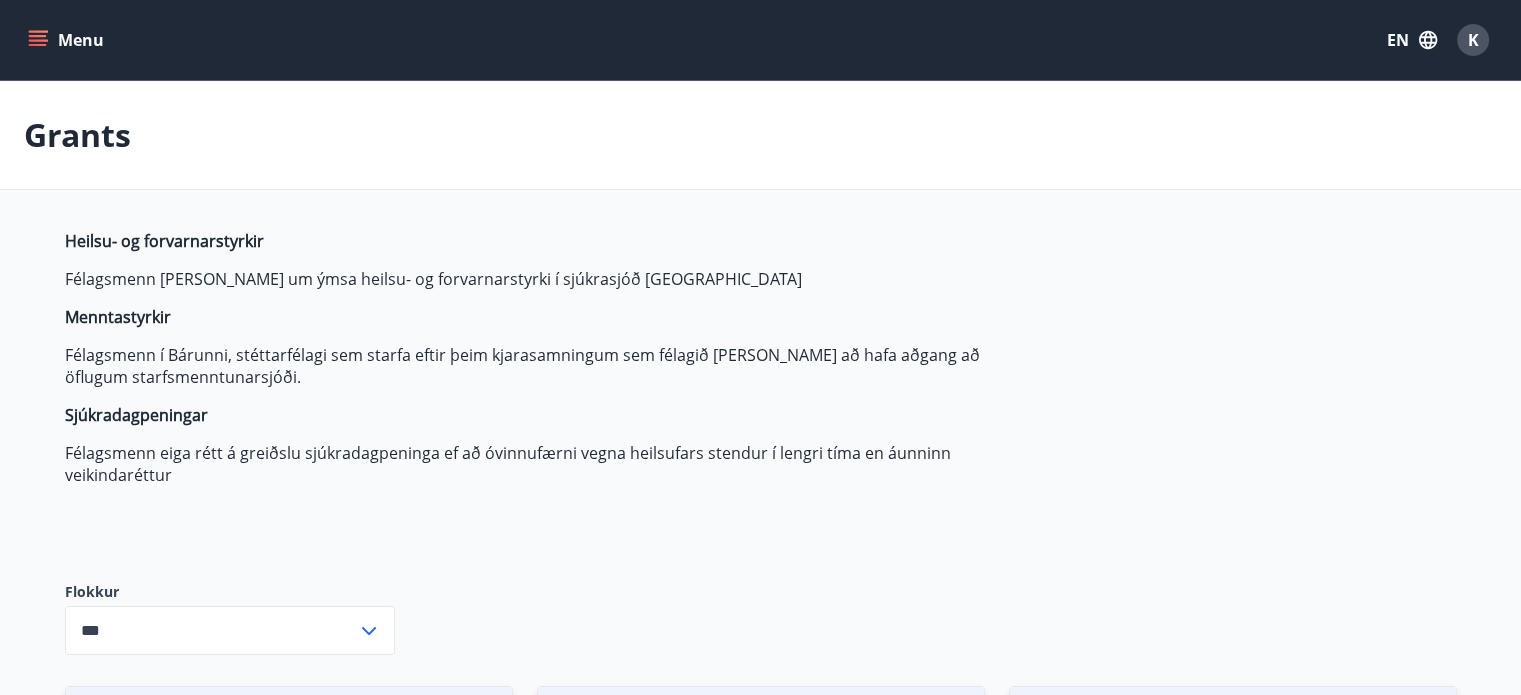 type on "***" 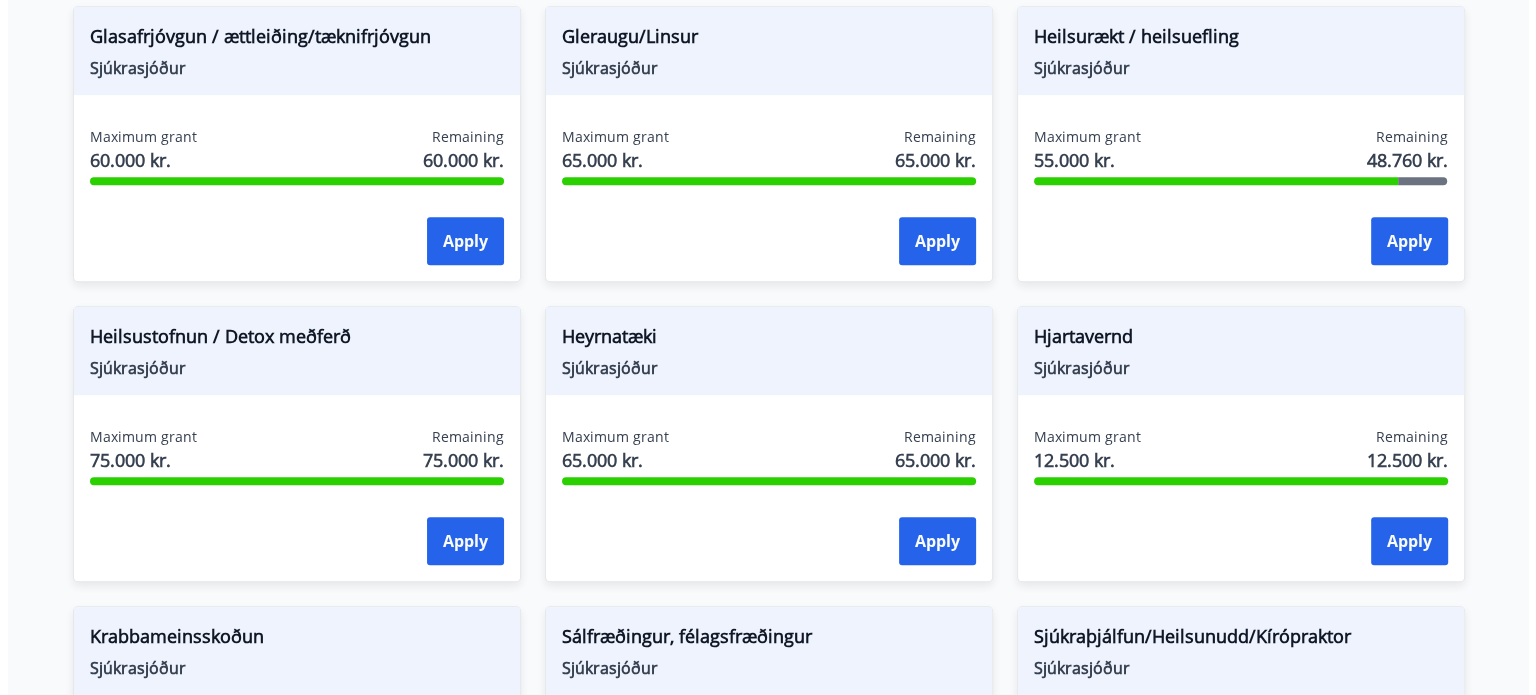 scroll, scrollTop: 980, scrollLeft: 0, axis: vertical 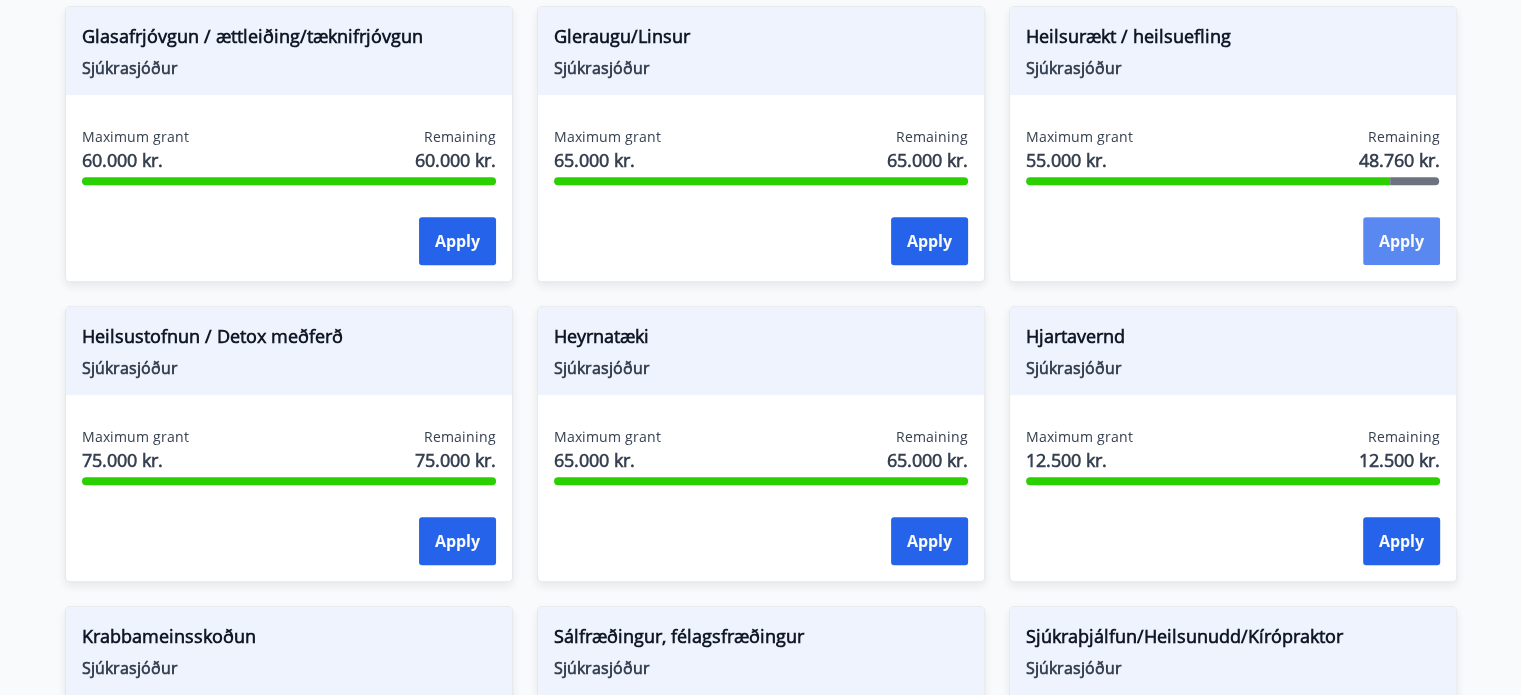 click on "Apply" at bounding box center (1401, 241) 